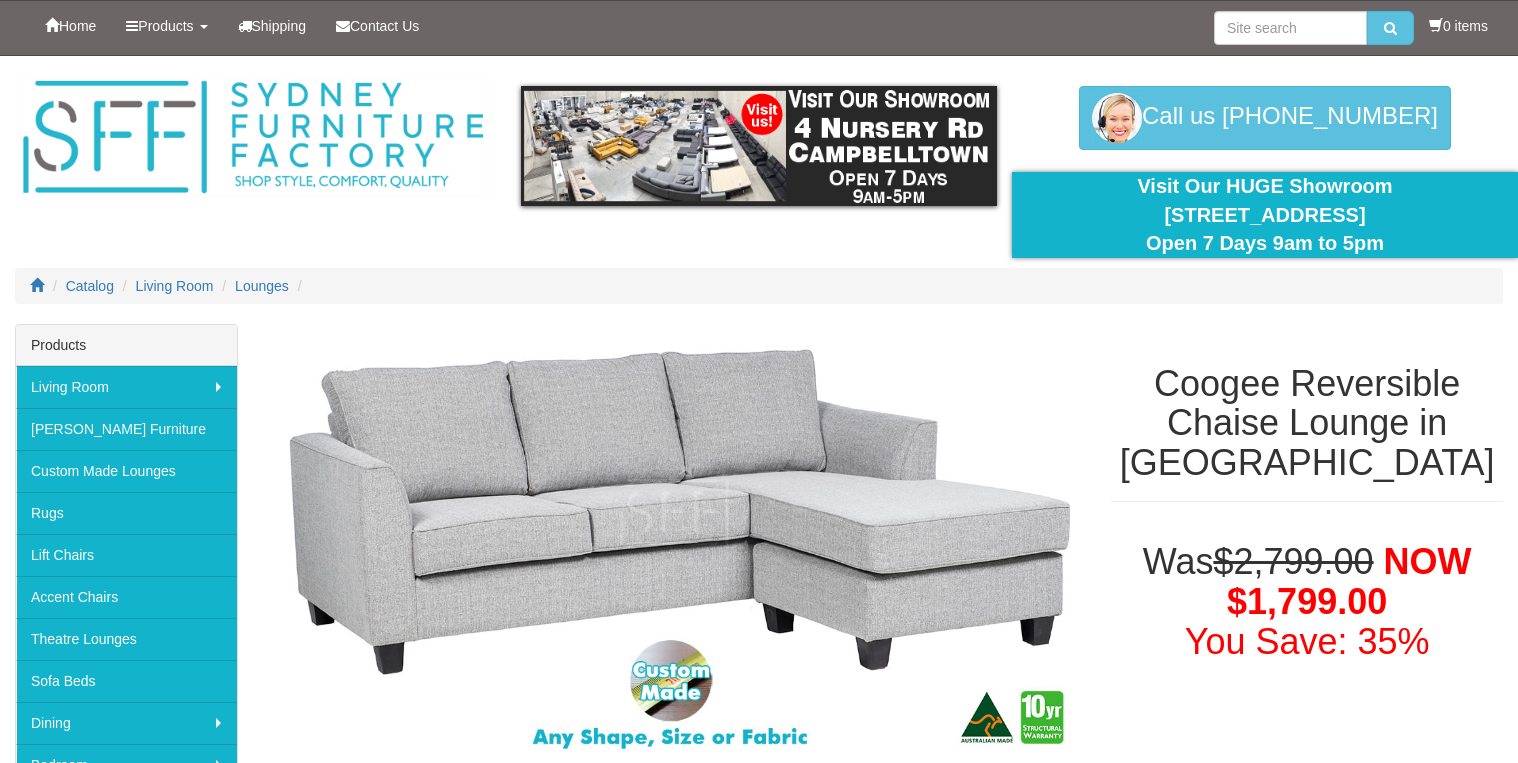 scroll, scrollTop: 0, scrollLeft: 0, axis: both 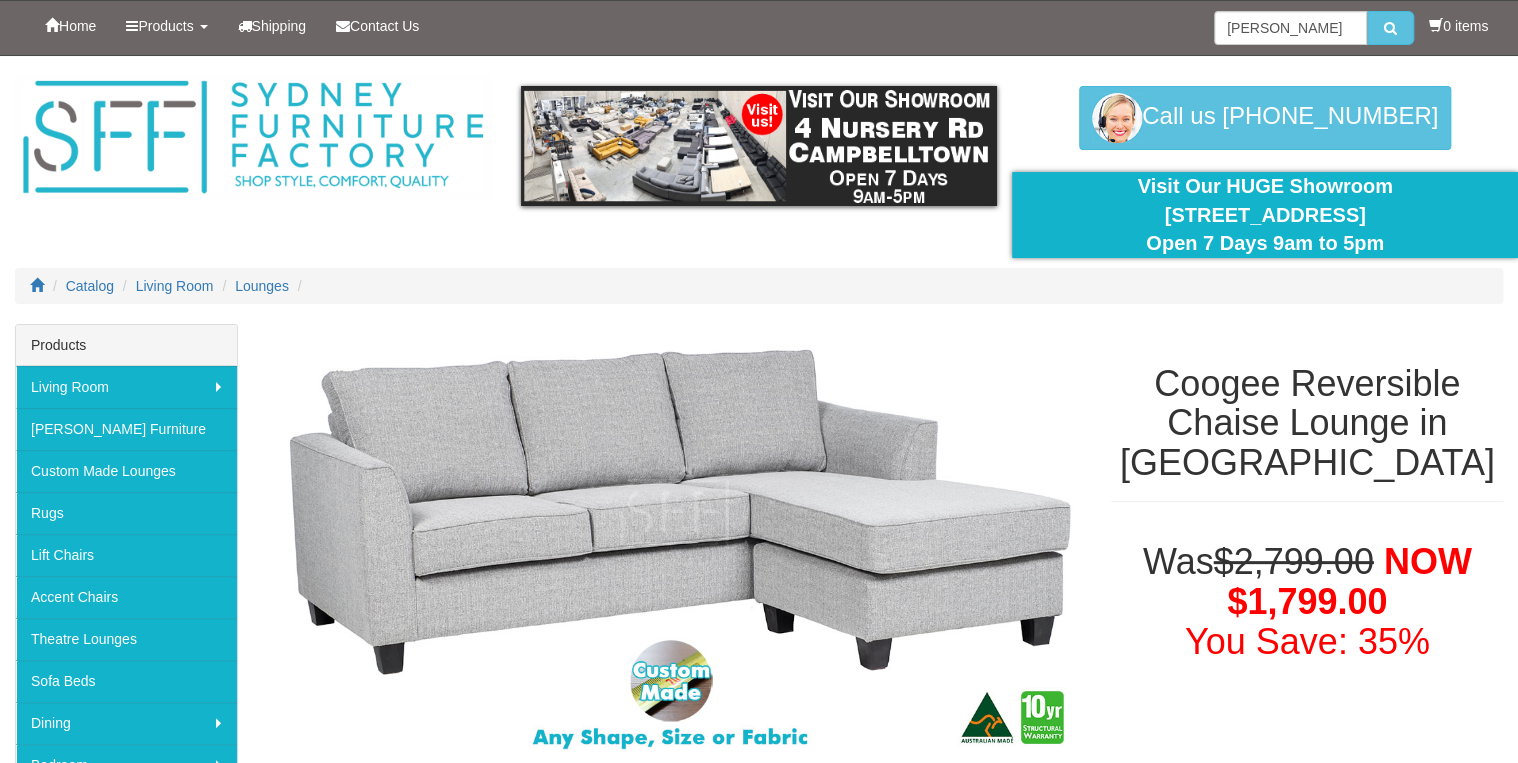 type on "[PERSON_NAME]" 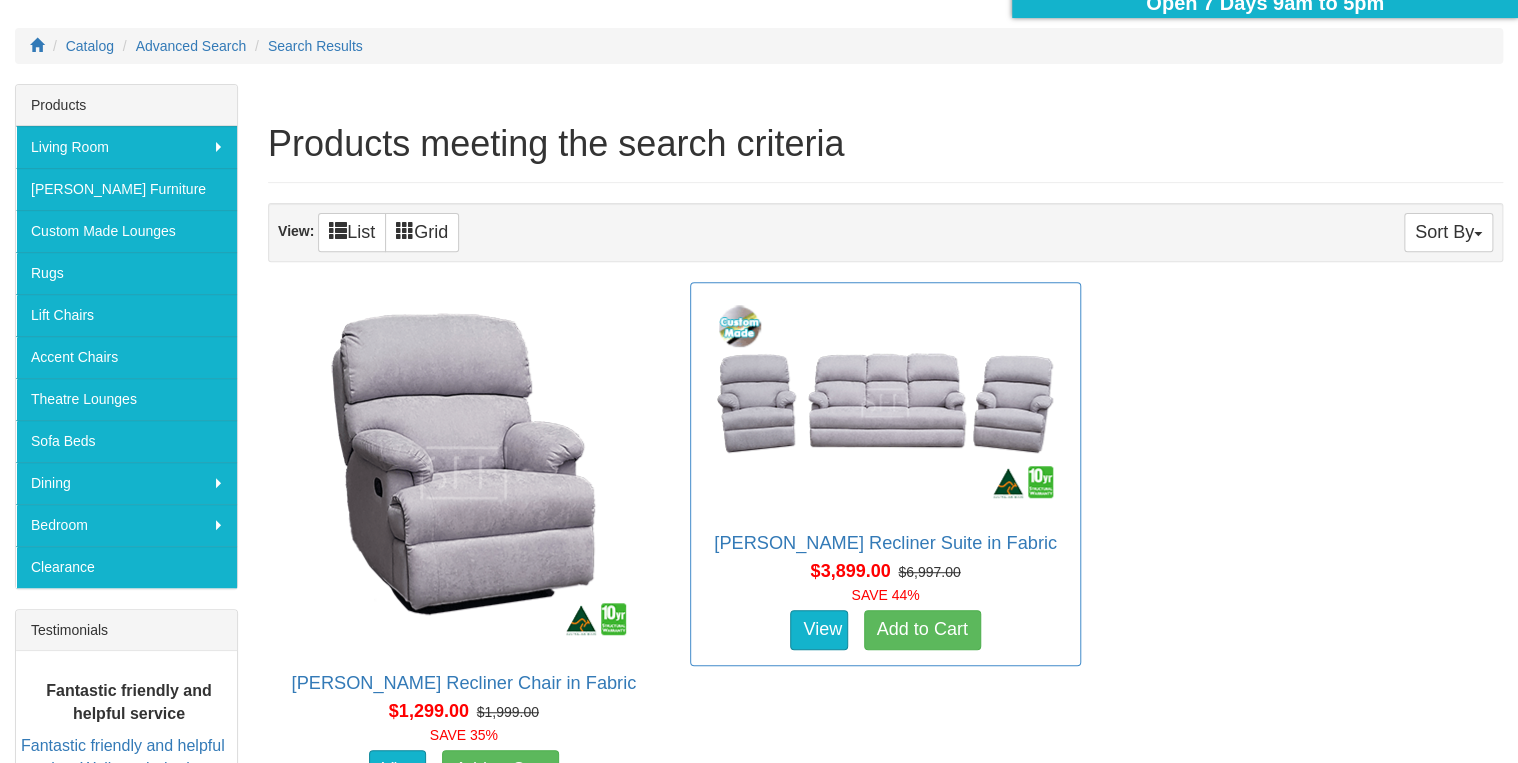 scroll, scrollTop: 320, scrollLeft: 0, axis: vertical 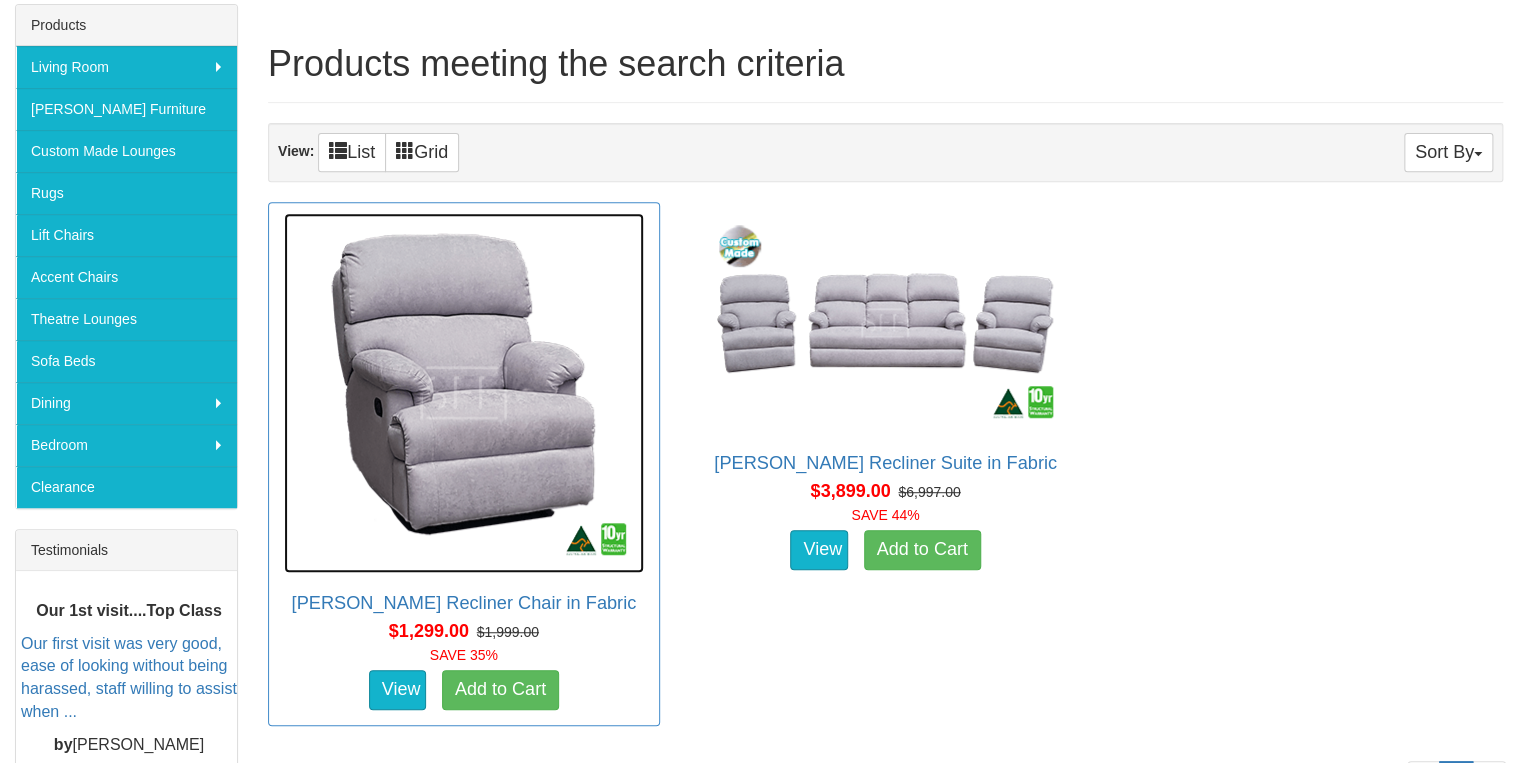 click at bounding box center [464, 393] 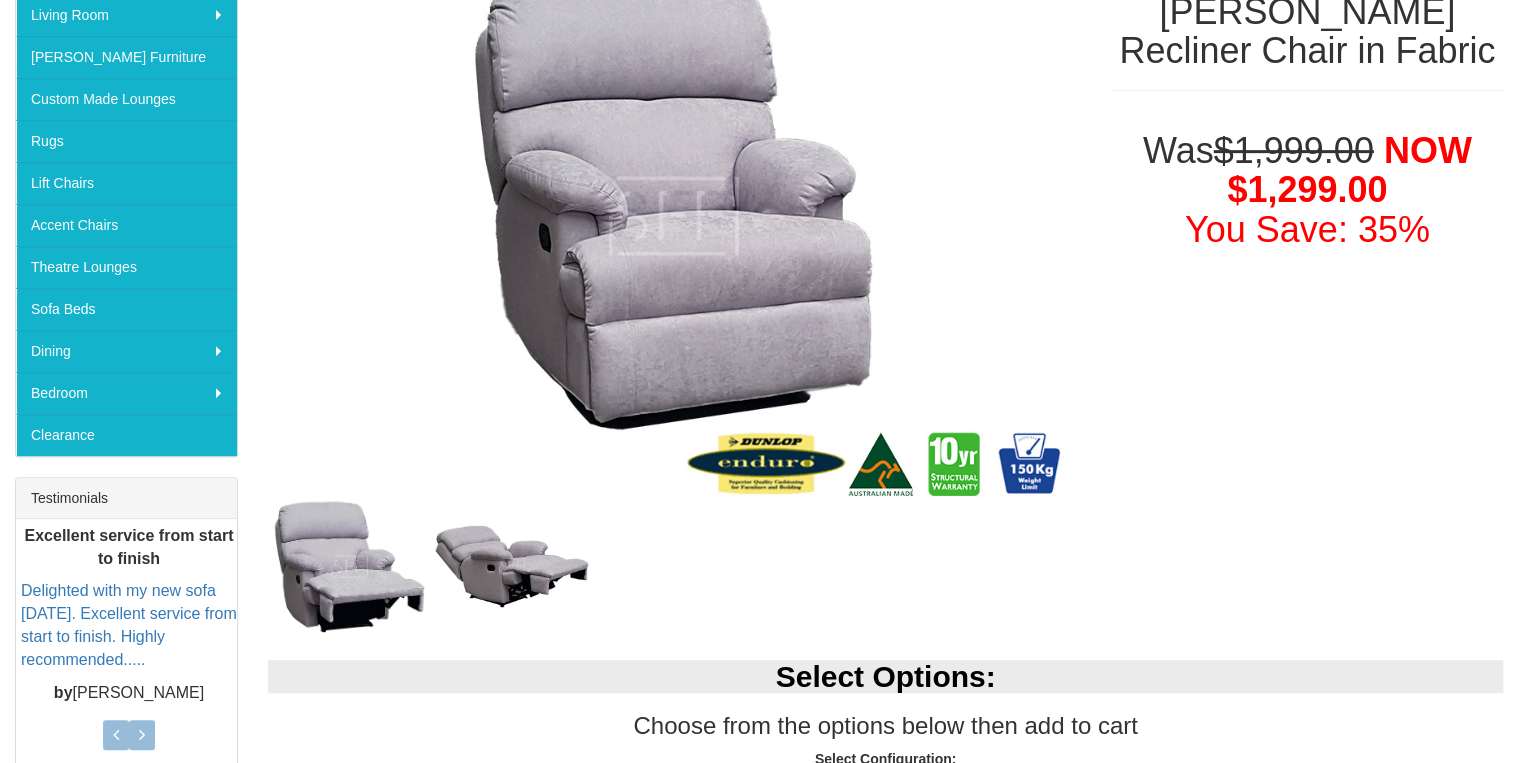 scroll, scrollTop: 0, scrollLeft: 0, axis: both 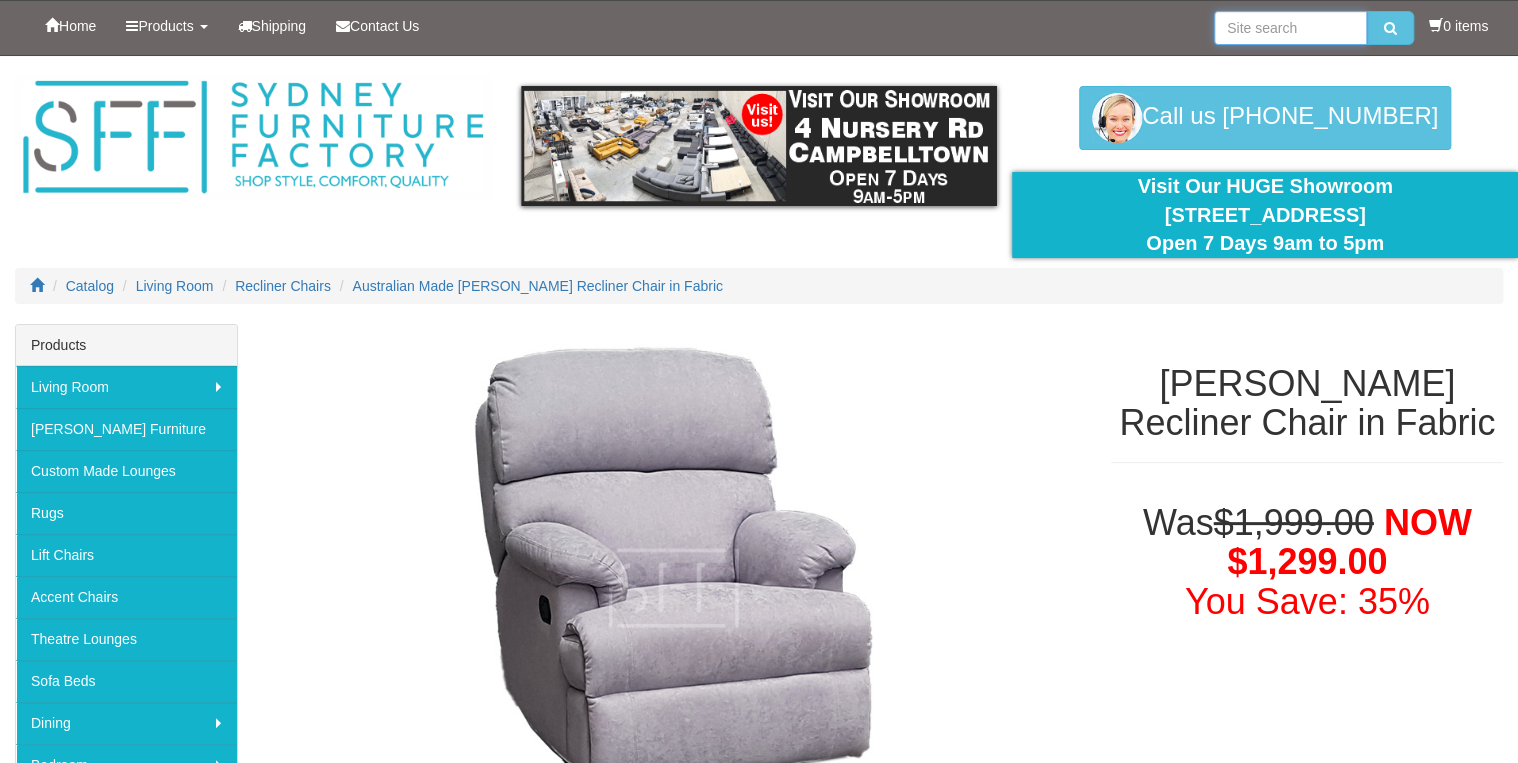 click at bounding box center (1290, 28) 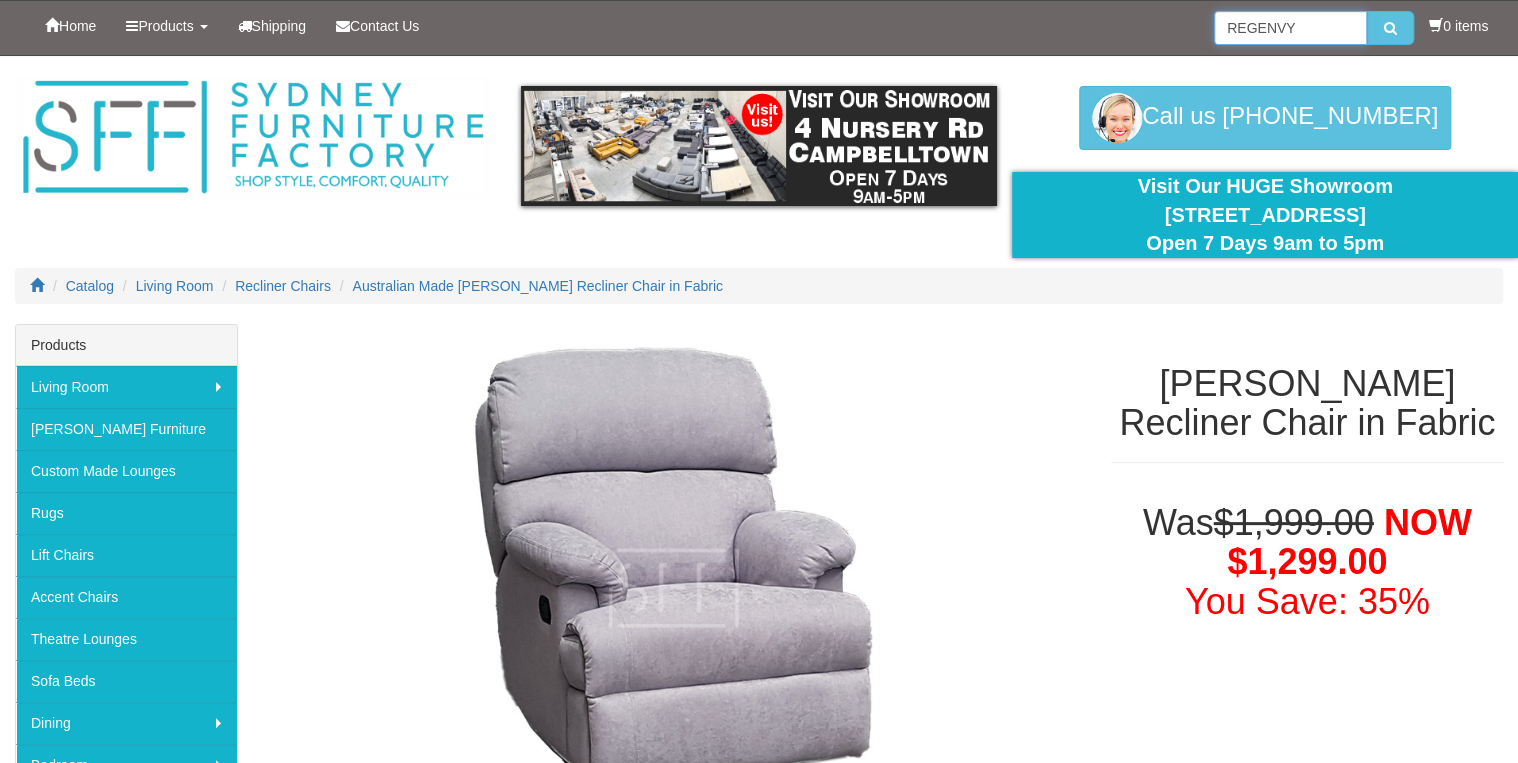 type on "REGENVY" 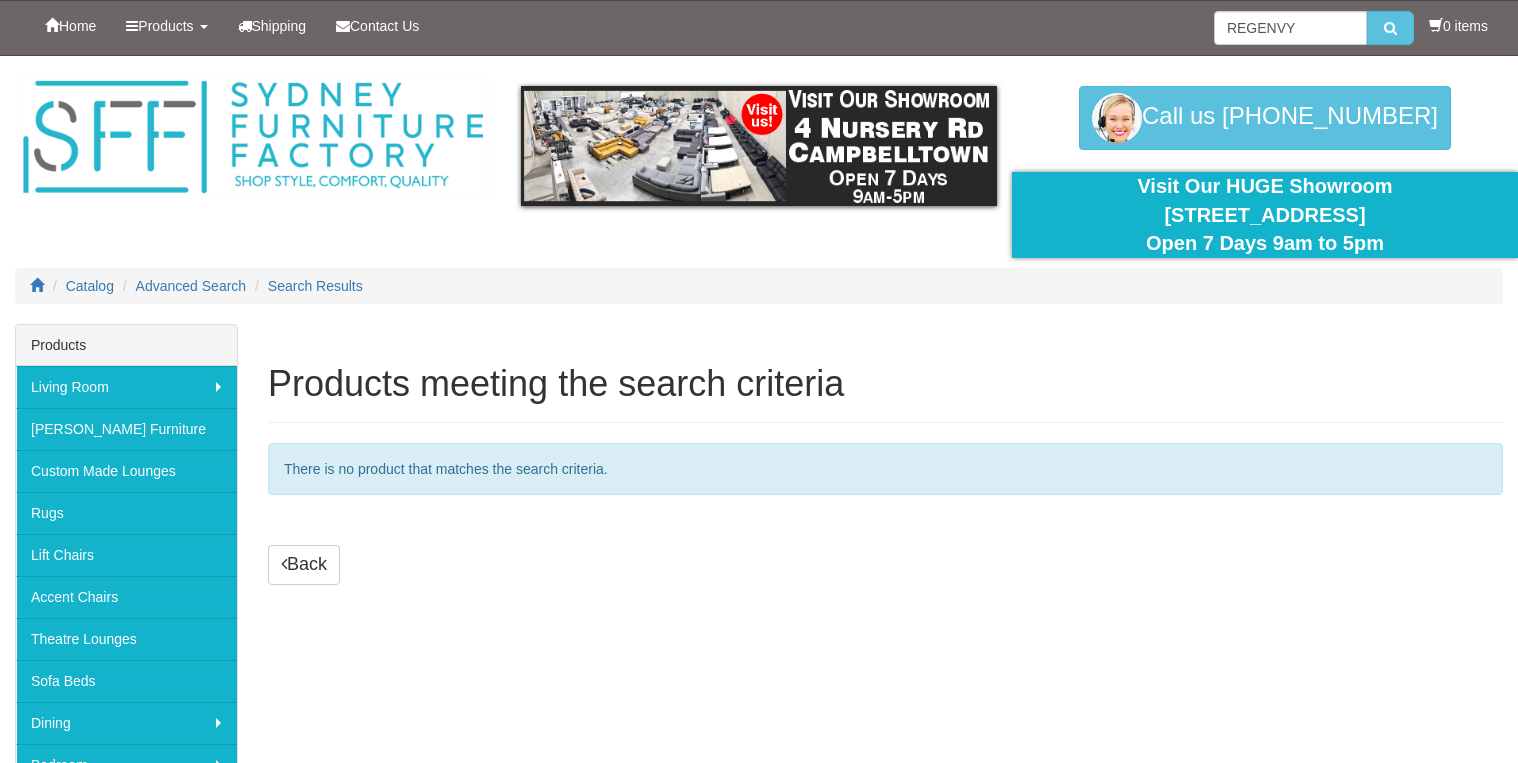 scroll, scrollTop: 0, scrollLeft: 0, axis: both 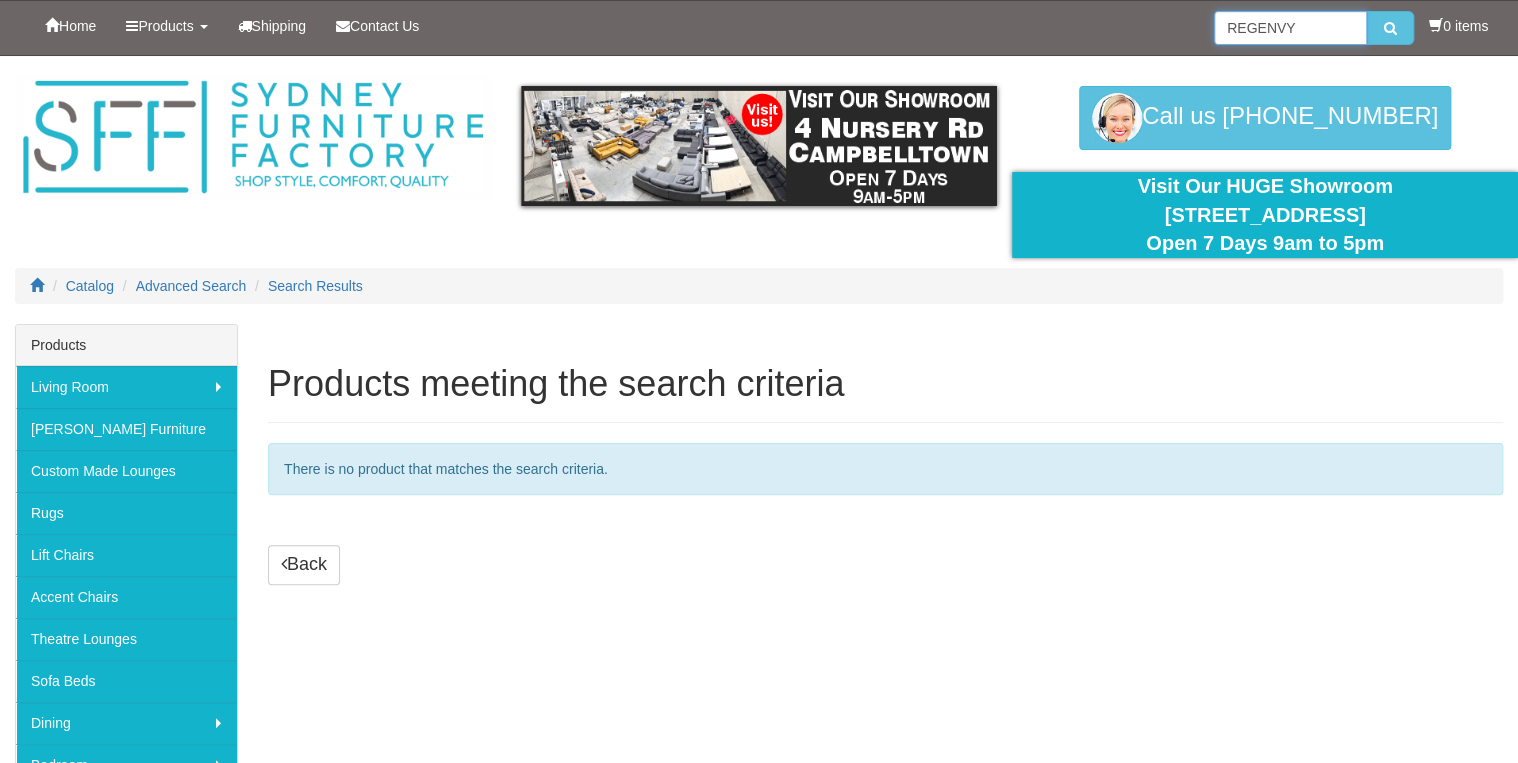 click on "REGENVY" at bounding box center (1290, 28) 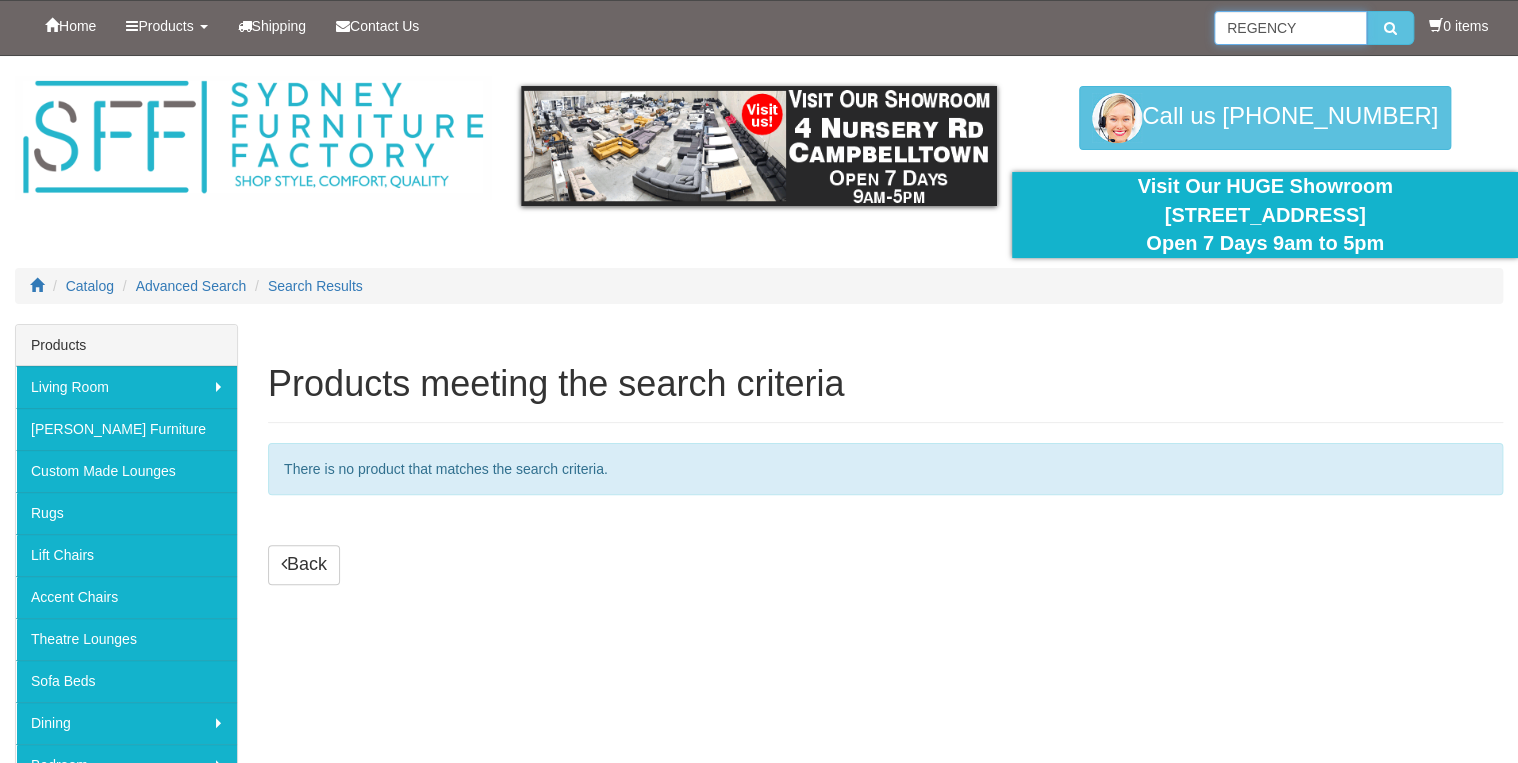 type on "REGENCY" 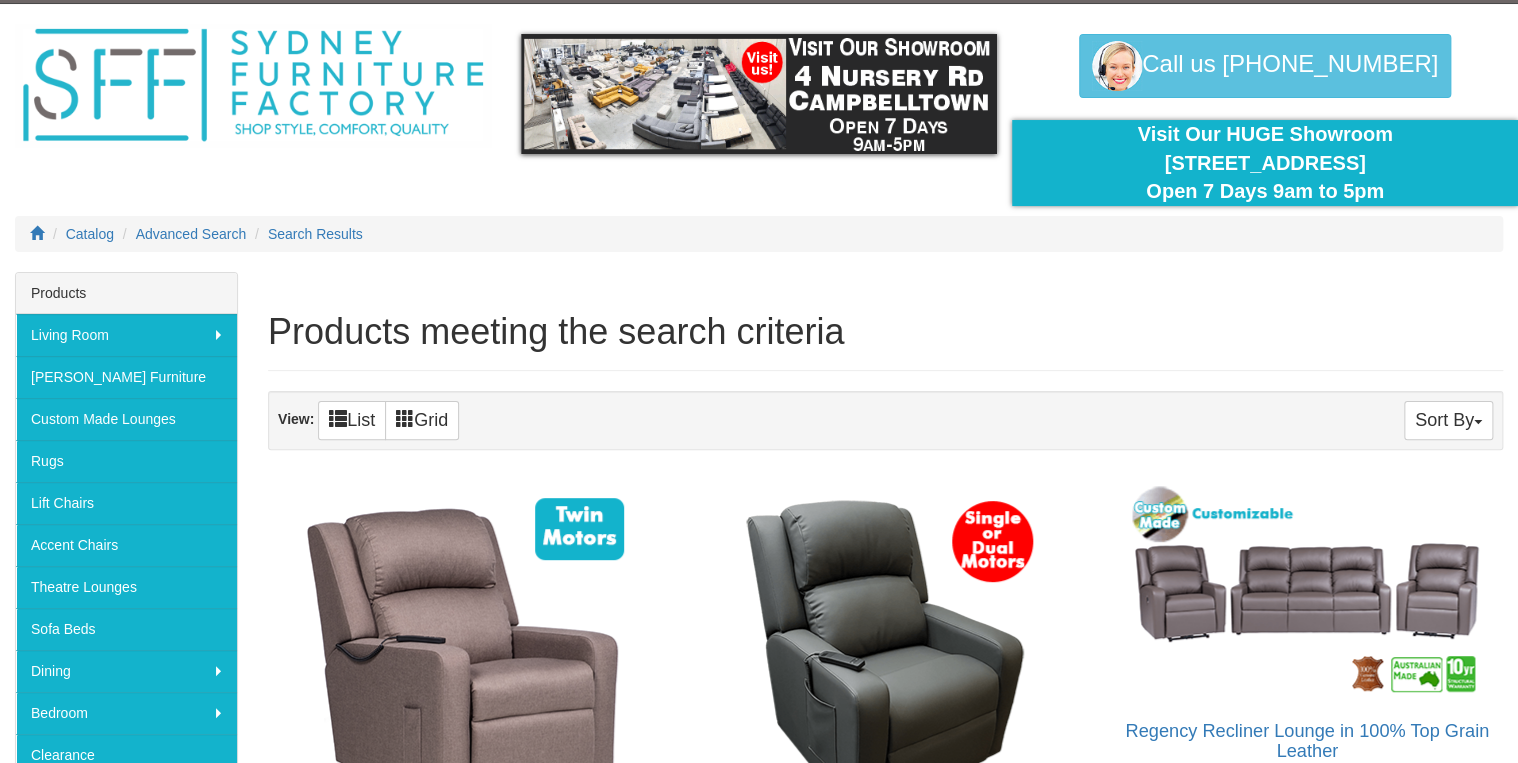 scroll, scrollTop: 0, scrollLeft: 0, axis: both 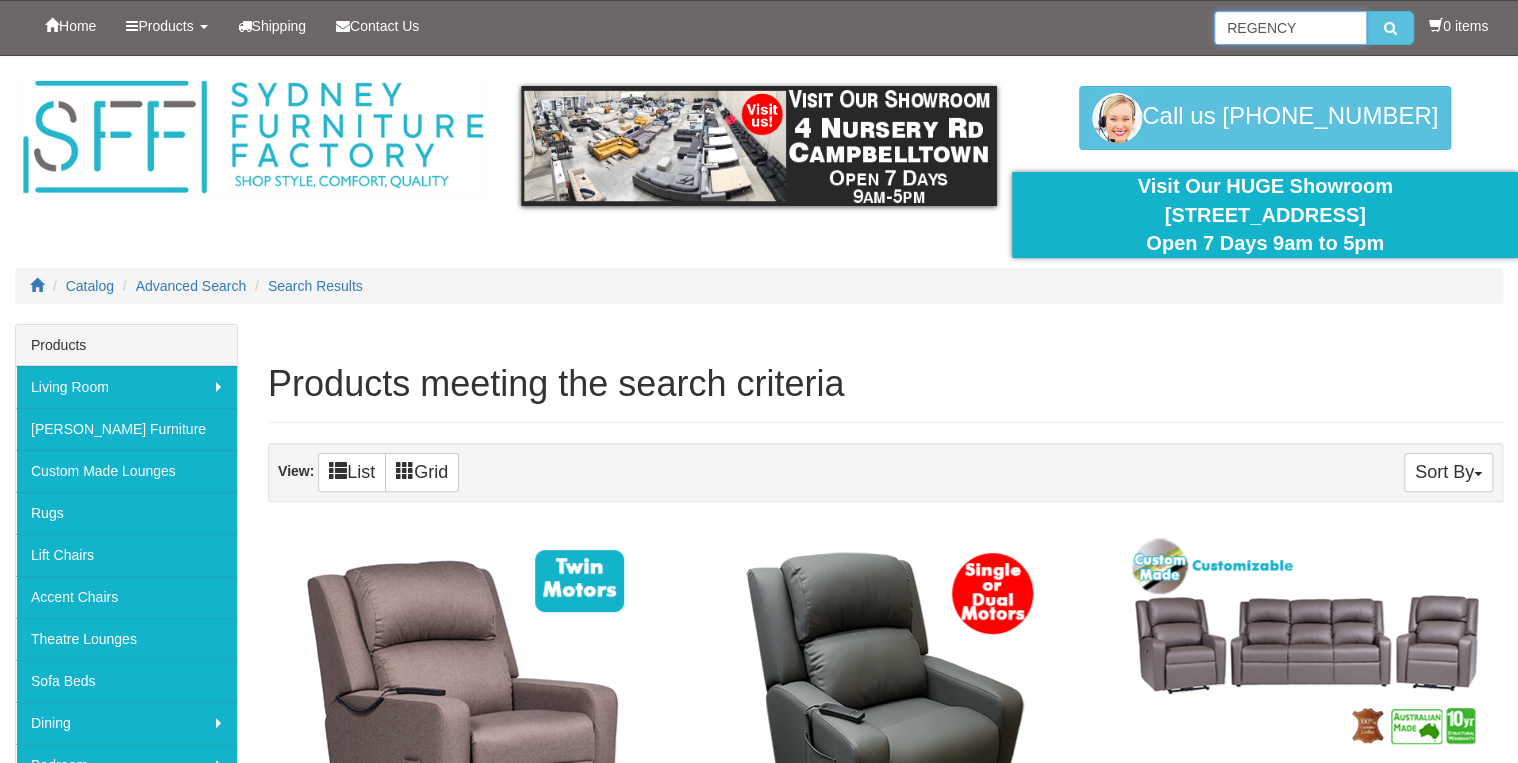 drag, startPoint x: 1300, startPoint y: 18, endPoint x: 968, endPoint y: -11, distance: 333.26416 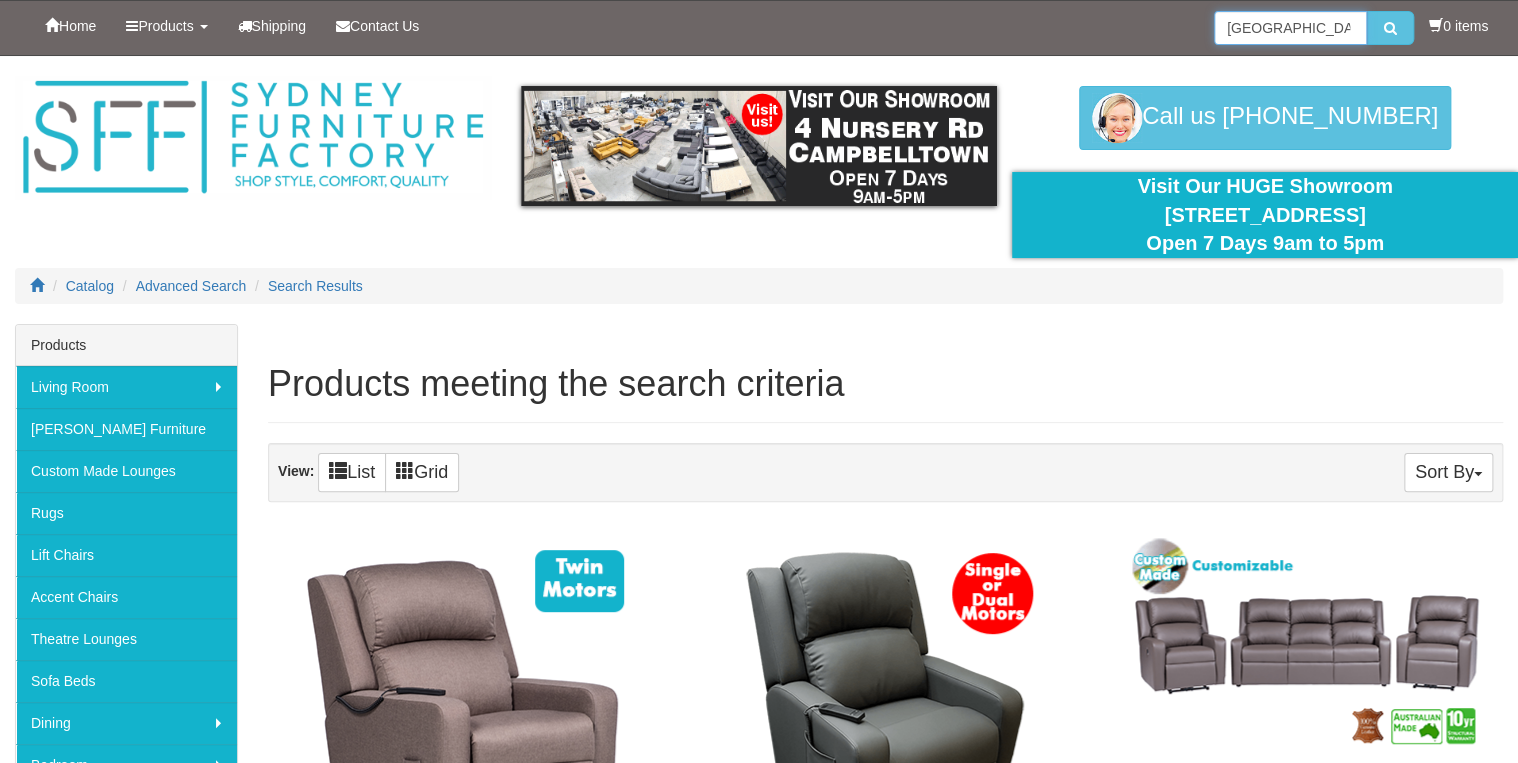 type on "DENVER" 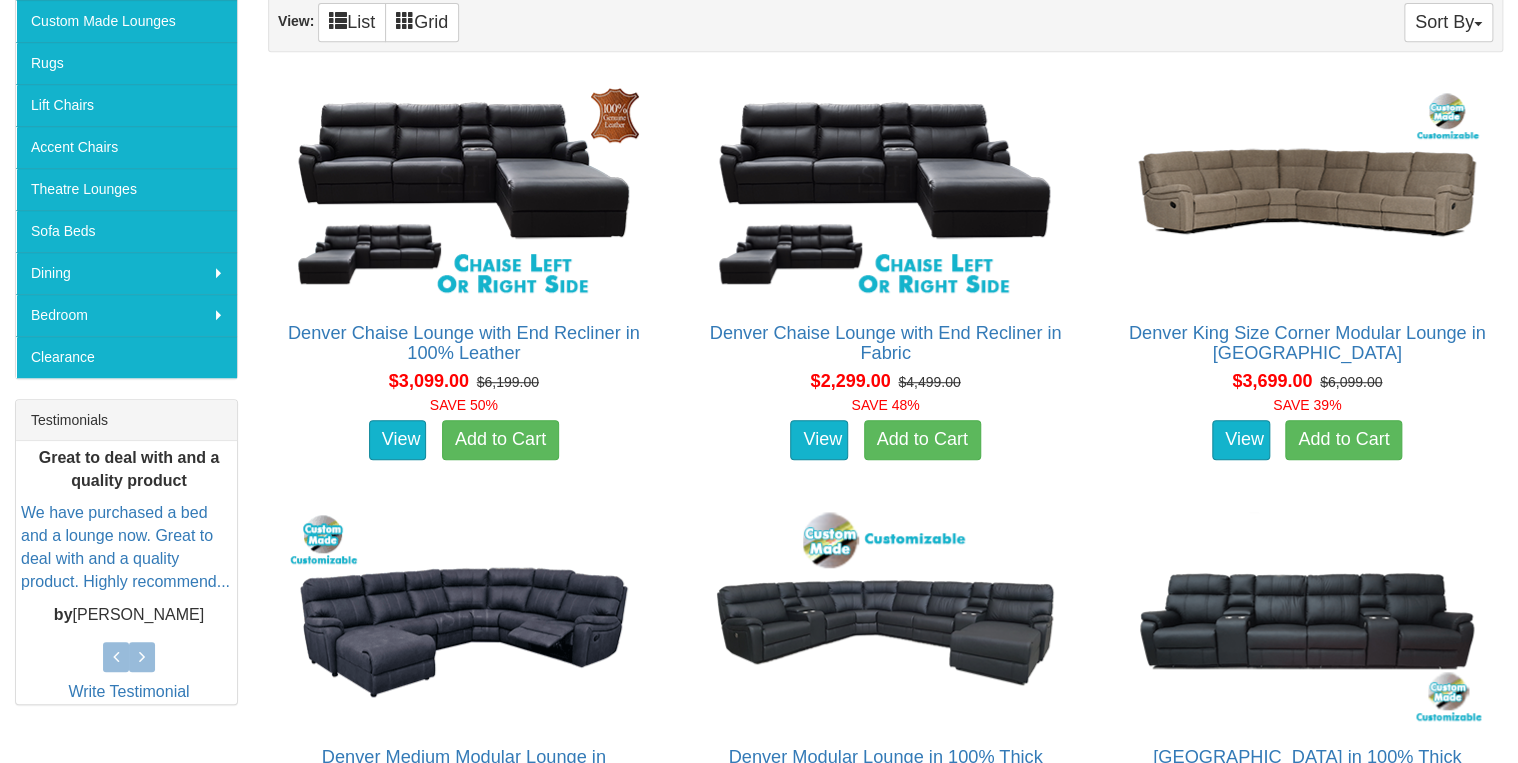 scroll, scrollTop: 480, scrollLeft: 0, axis: vertical 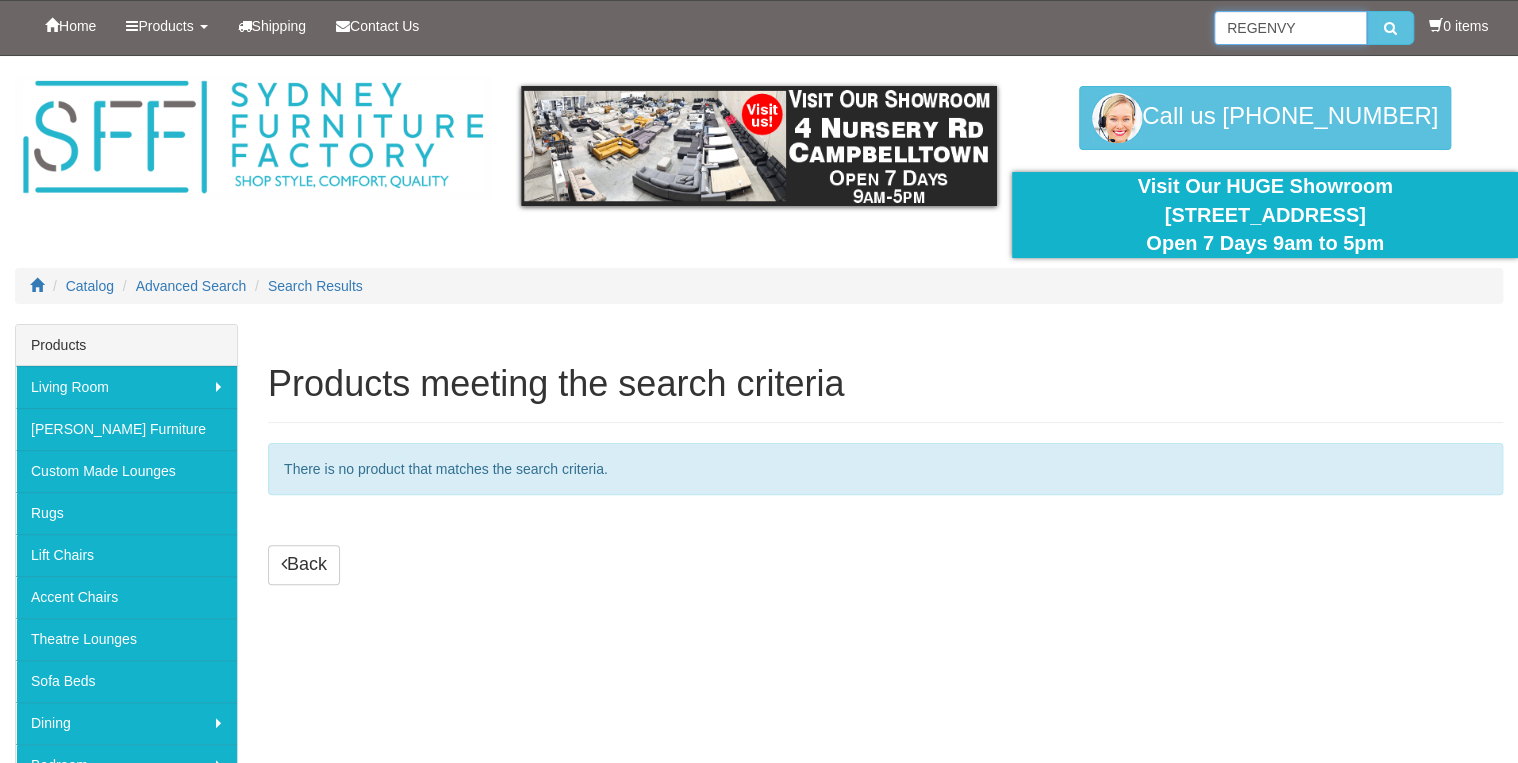 drag, startPoint x: 1297, startPoint y: 19, endPoint x: 709, endPoint y: -15, distance: 588.9822 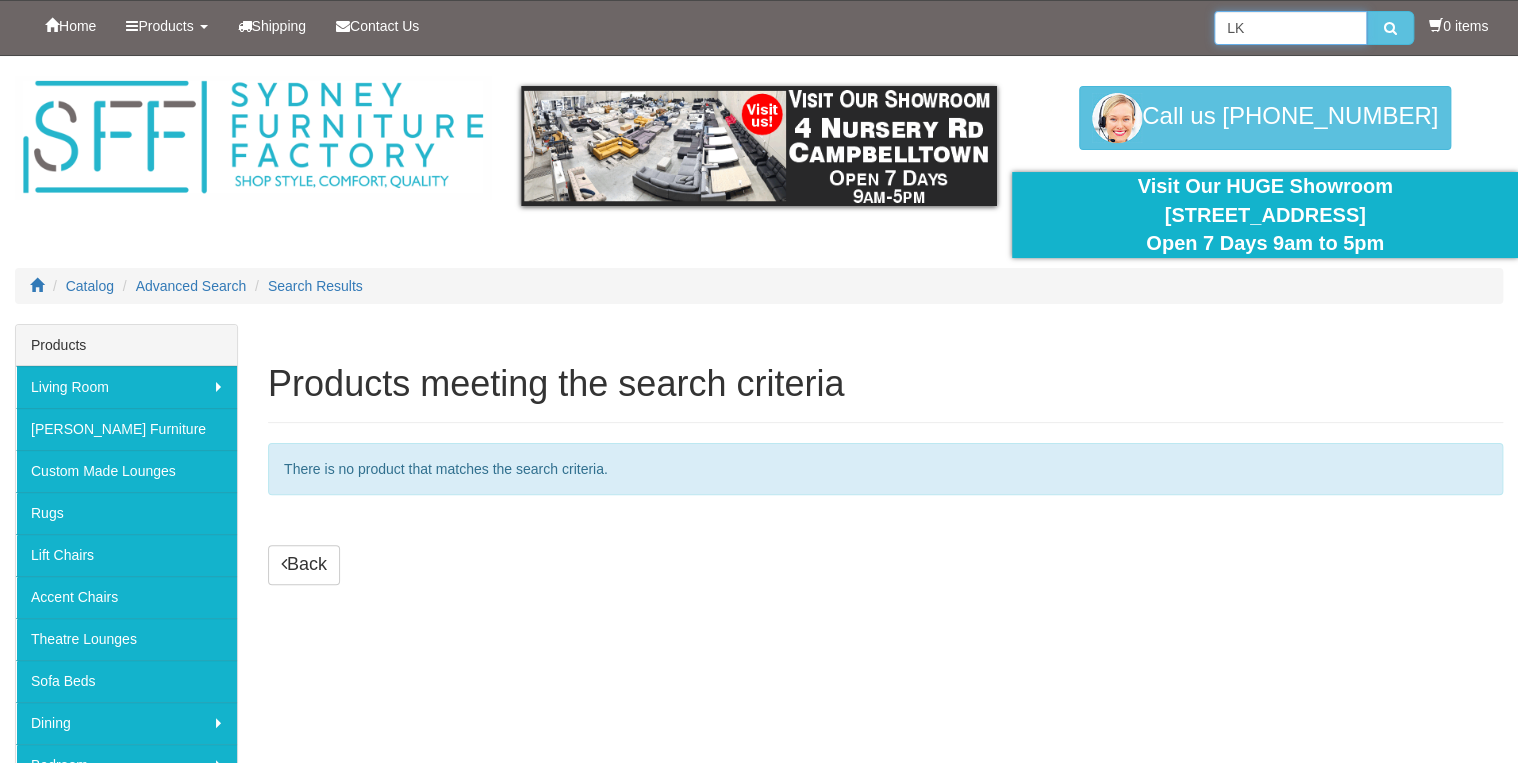 type on "L" 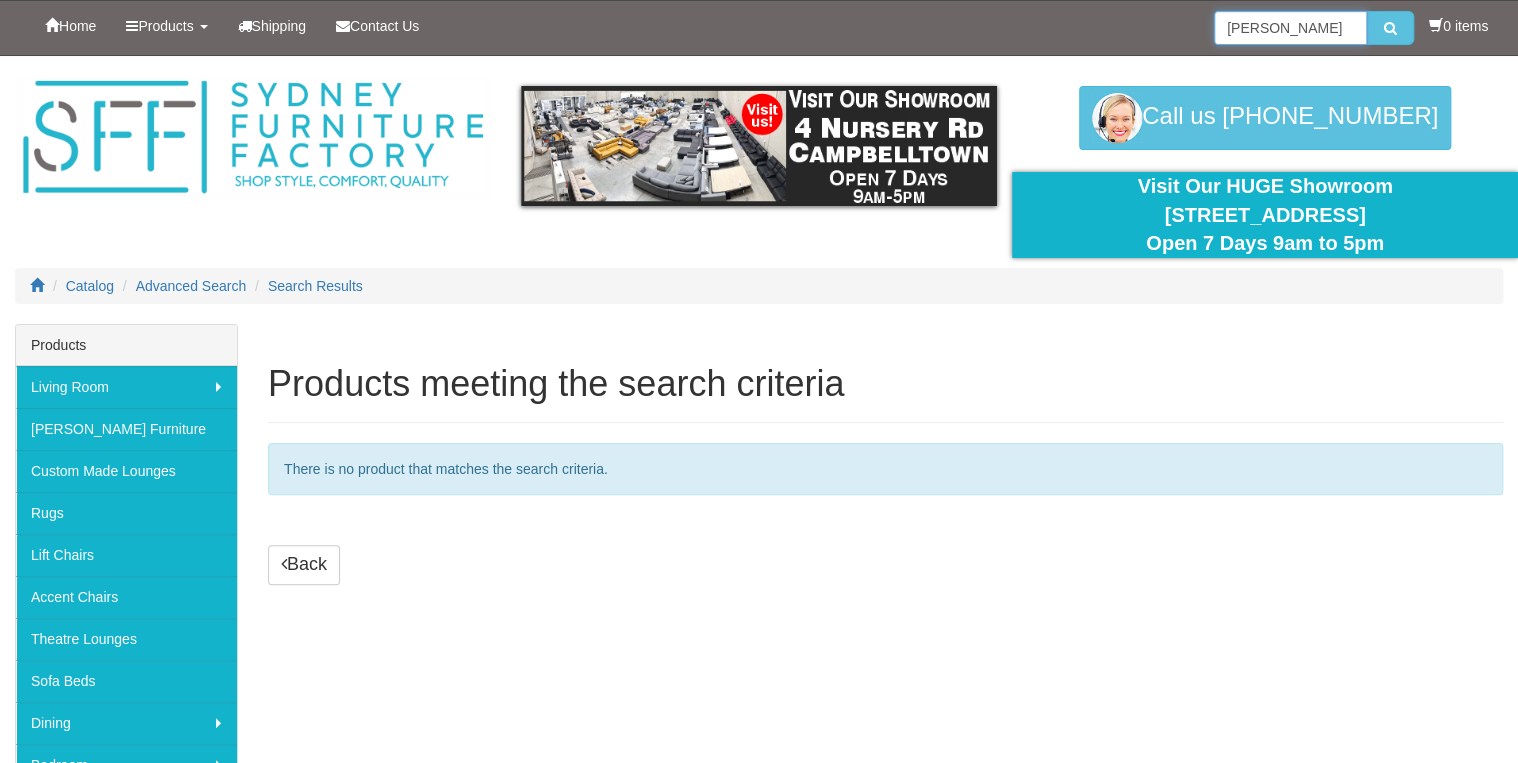 type on "LANGHAM" 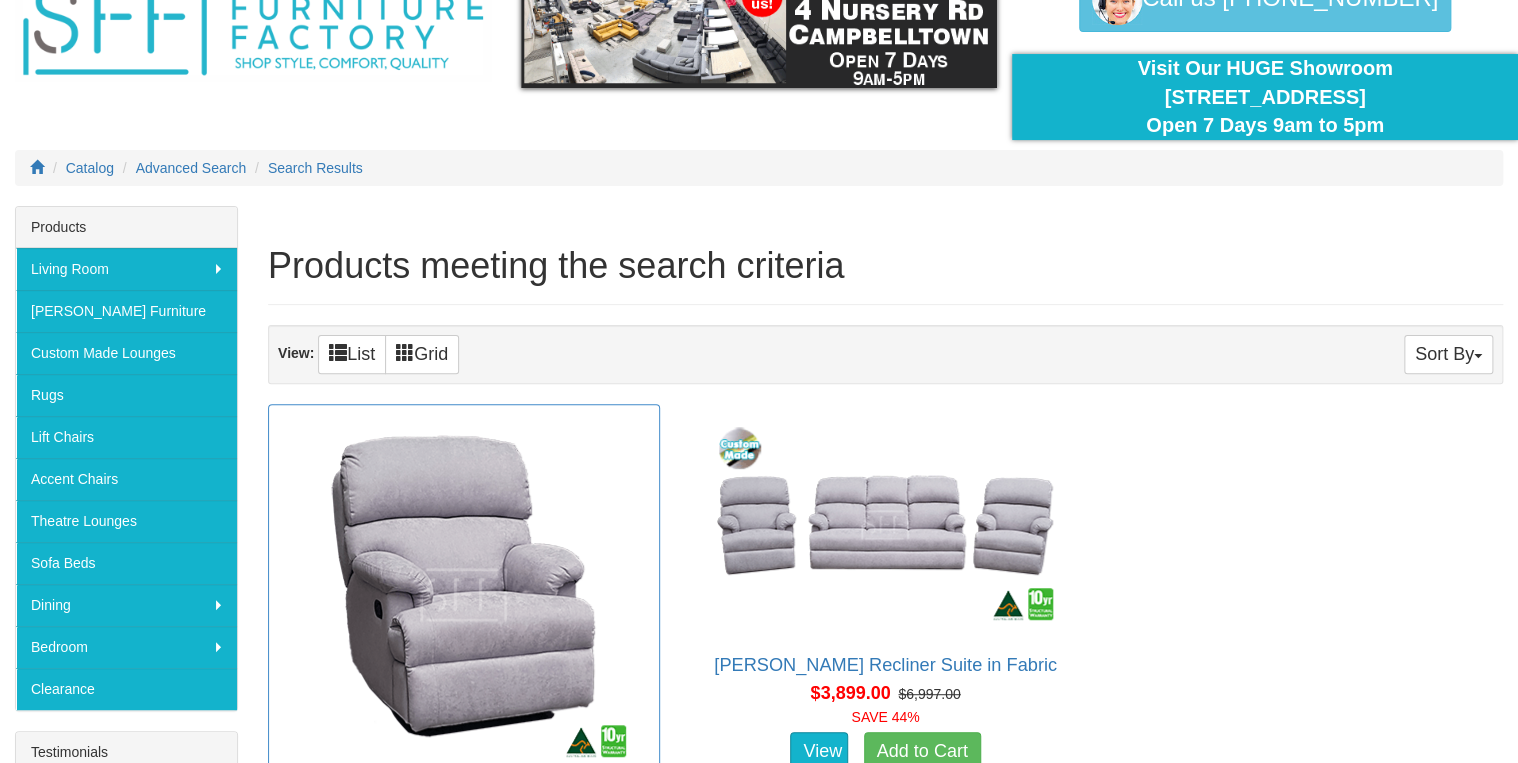scroll, scrollTop: 240, scrollLeft: 0, axis: vertical 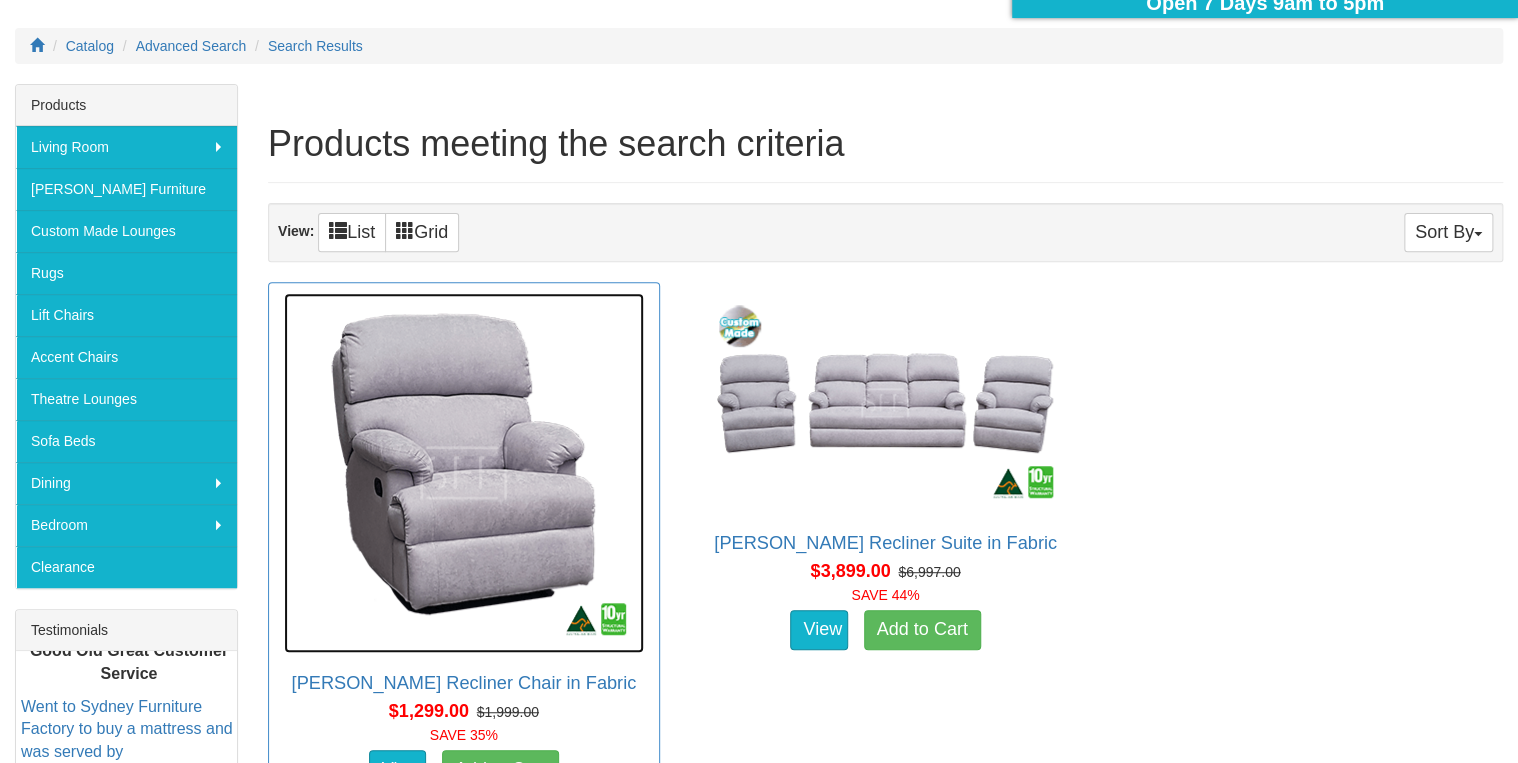 click at bounding box center (464, 473) 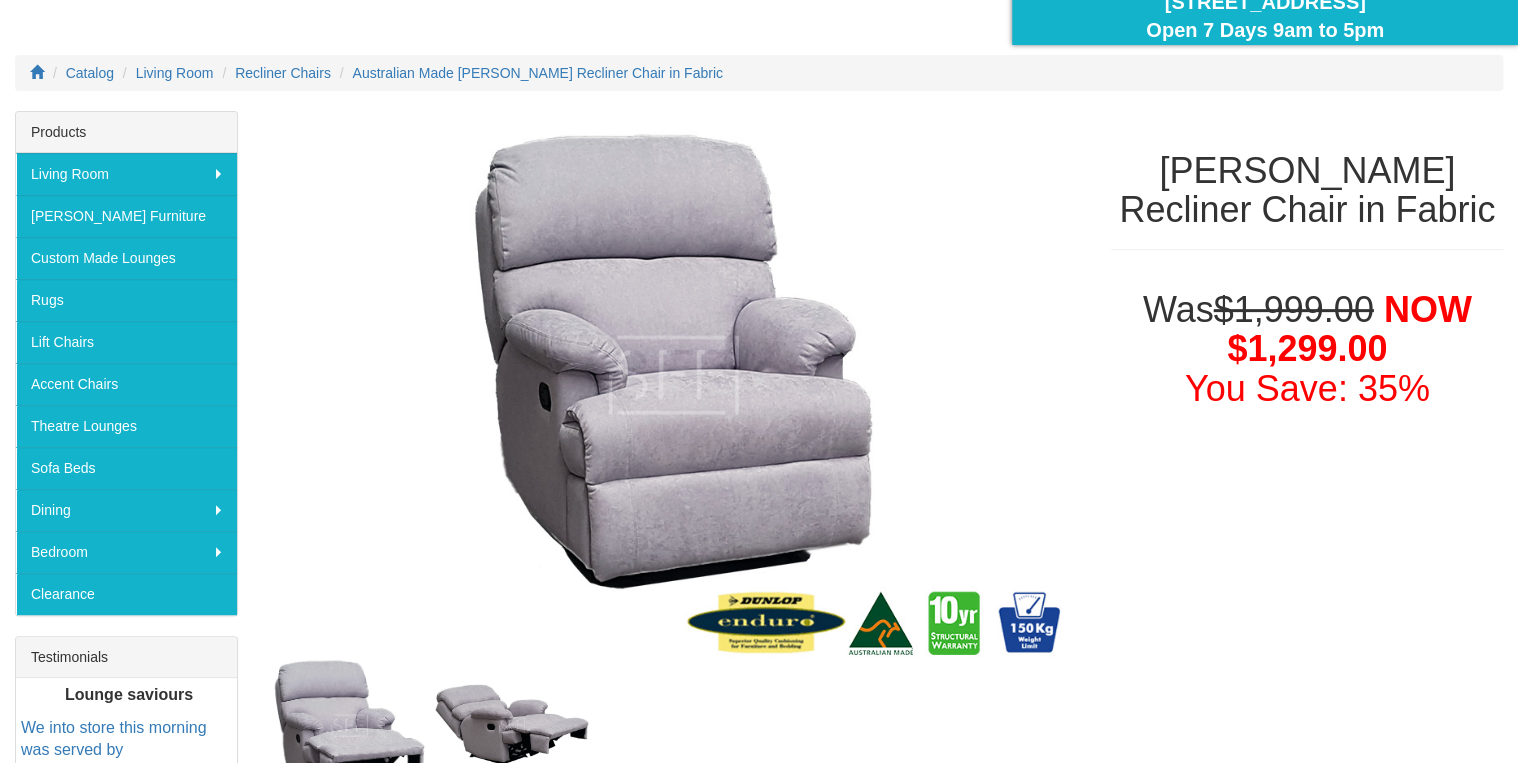 scroll, scrollTop: 240, scrollLeft: 0, axis: vertical 